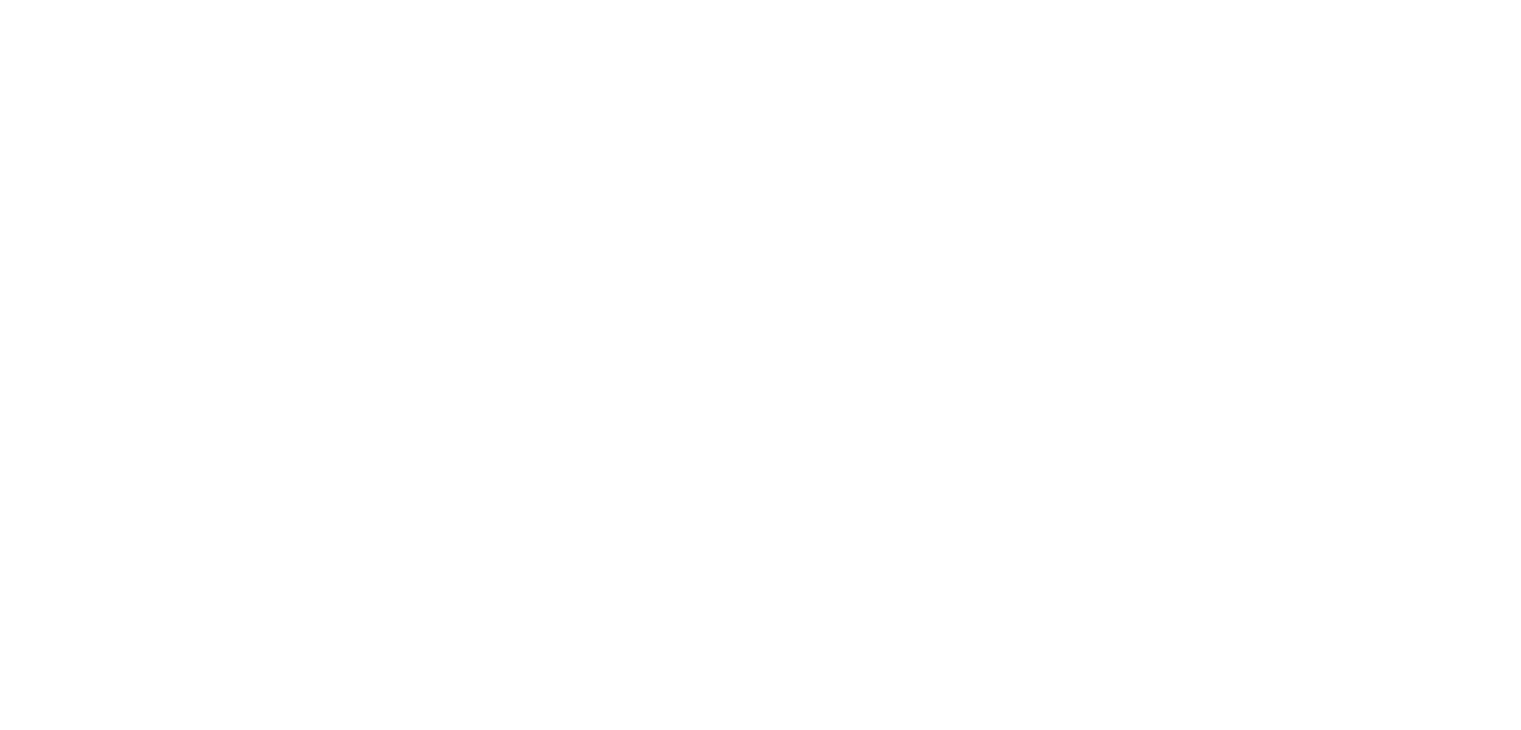 scroll, scrollTop: 0, scrollLeft: 0, axis: both 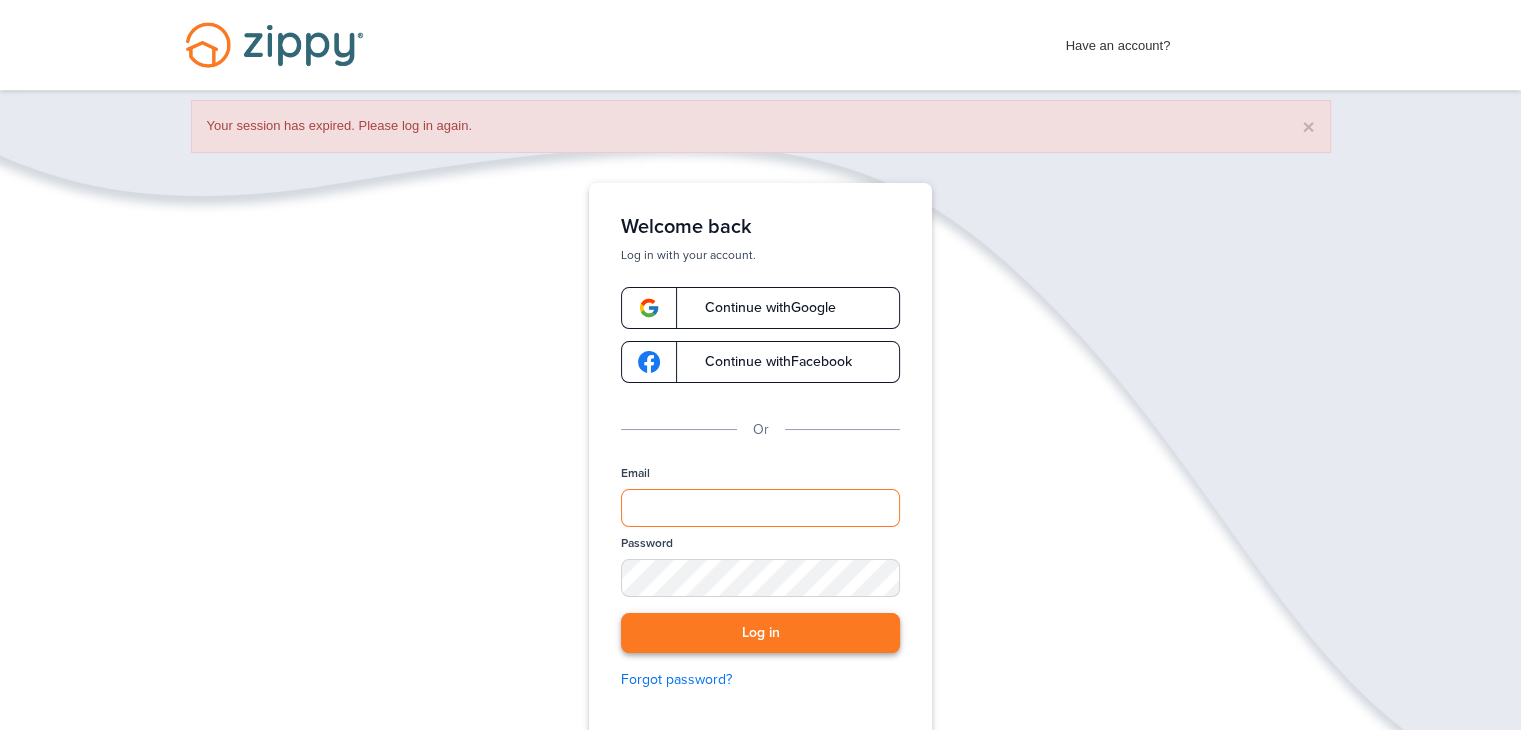 type on "**********" 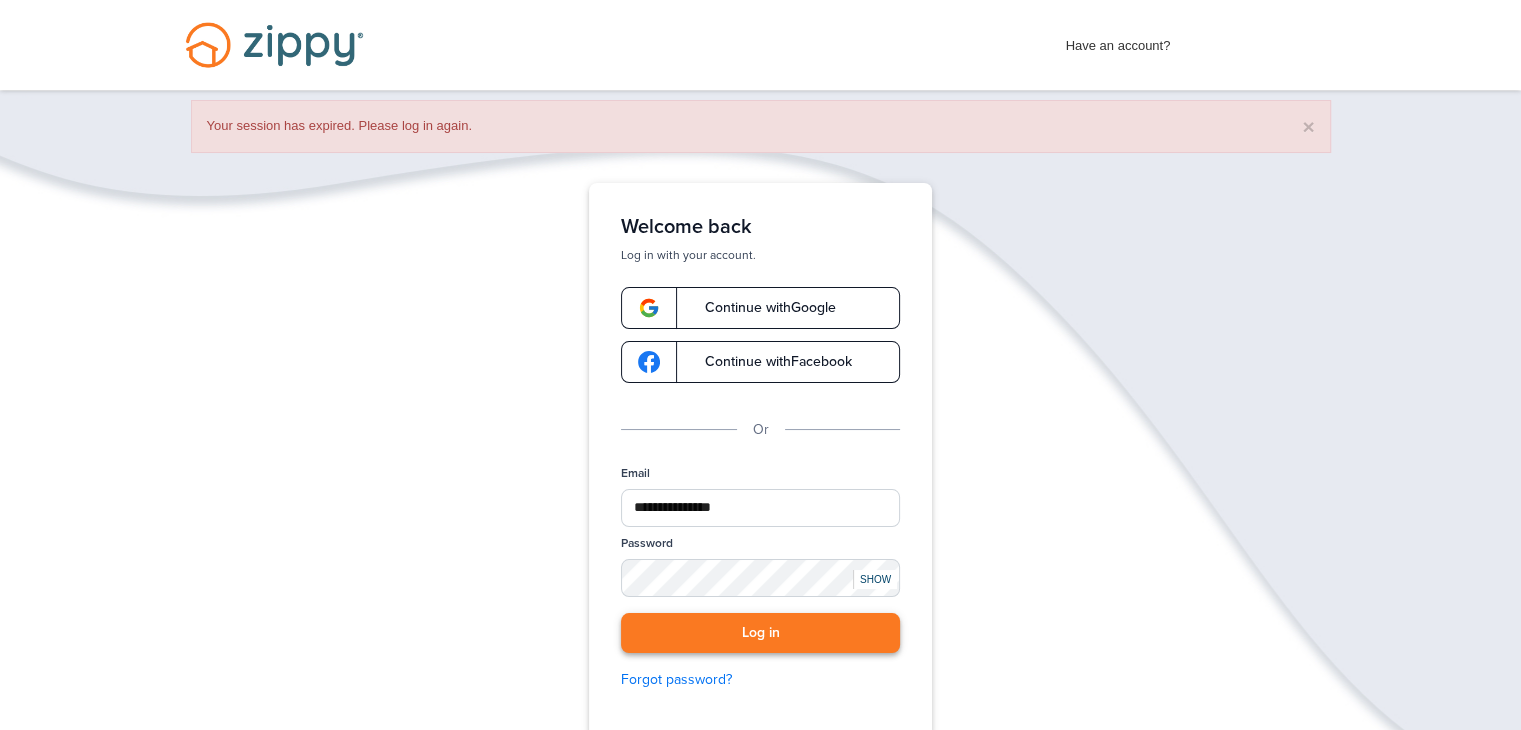 click on "Log in" at bounding box center (760, 633) 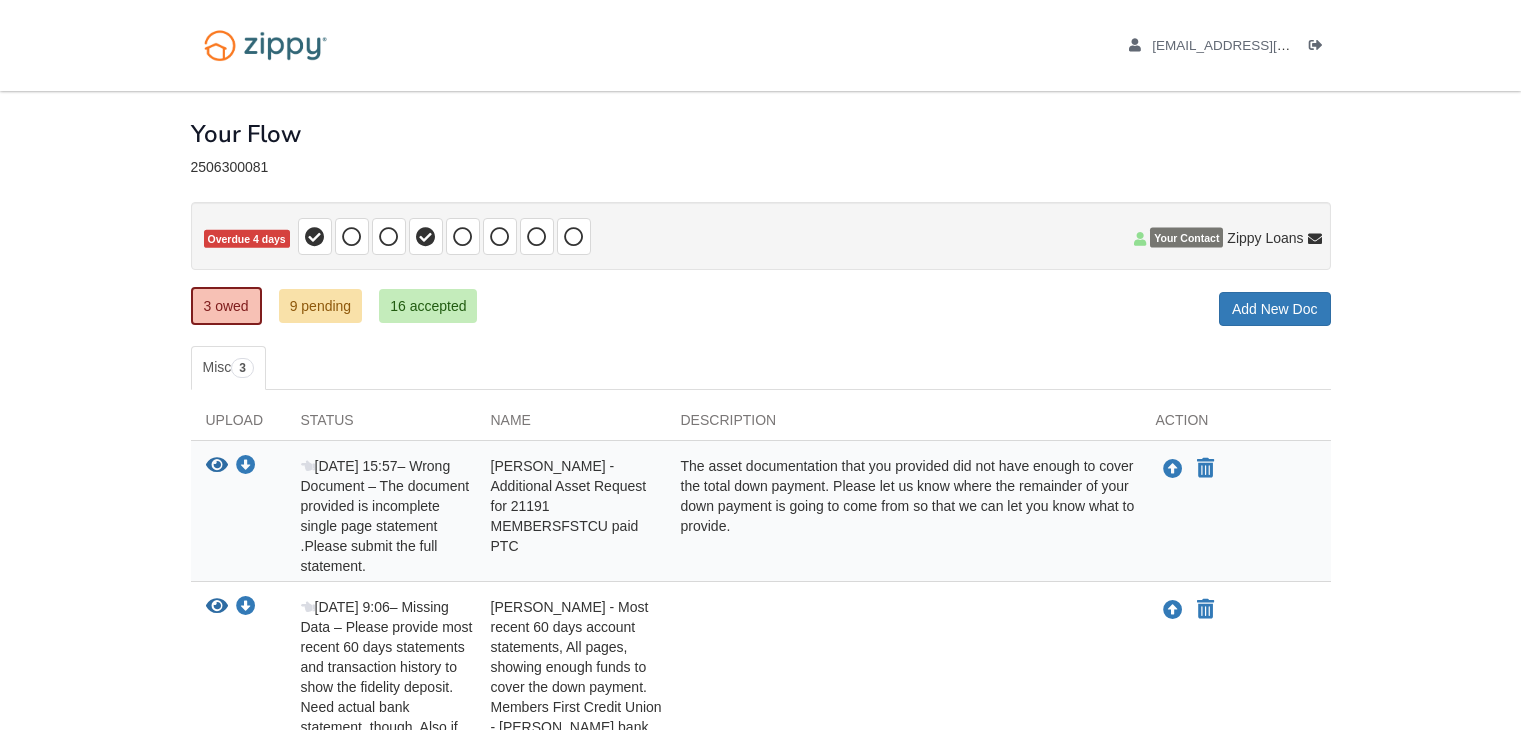 scroll, scrollTop: 0, scrollLeft: 0, axis: both 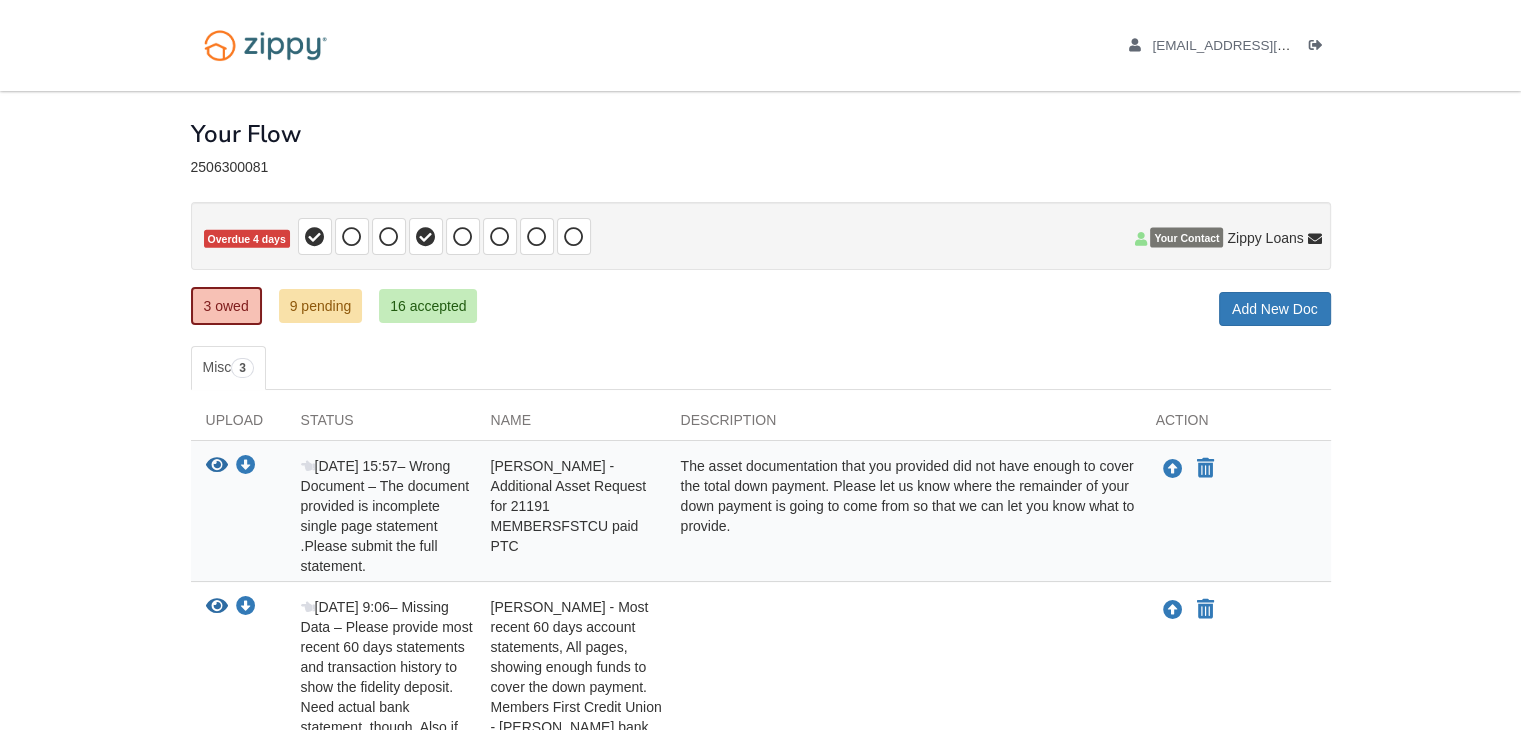 click 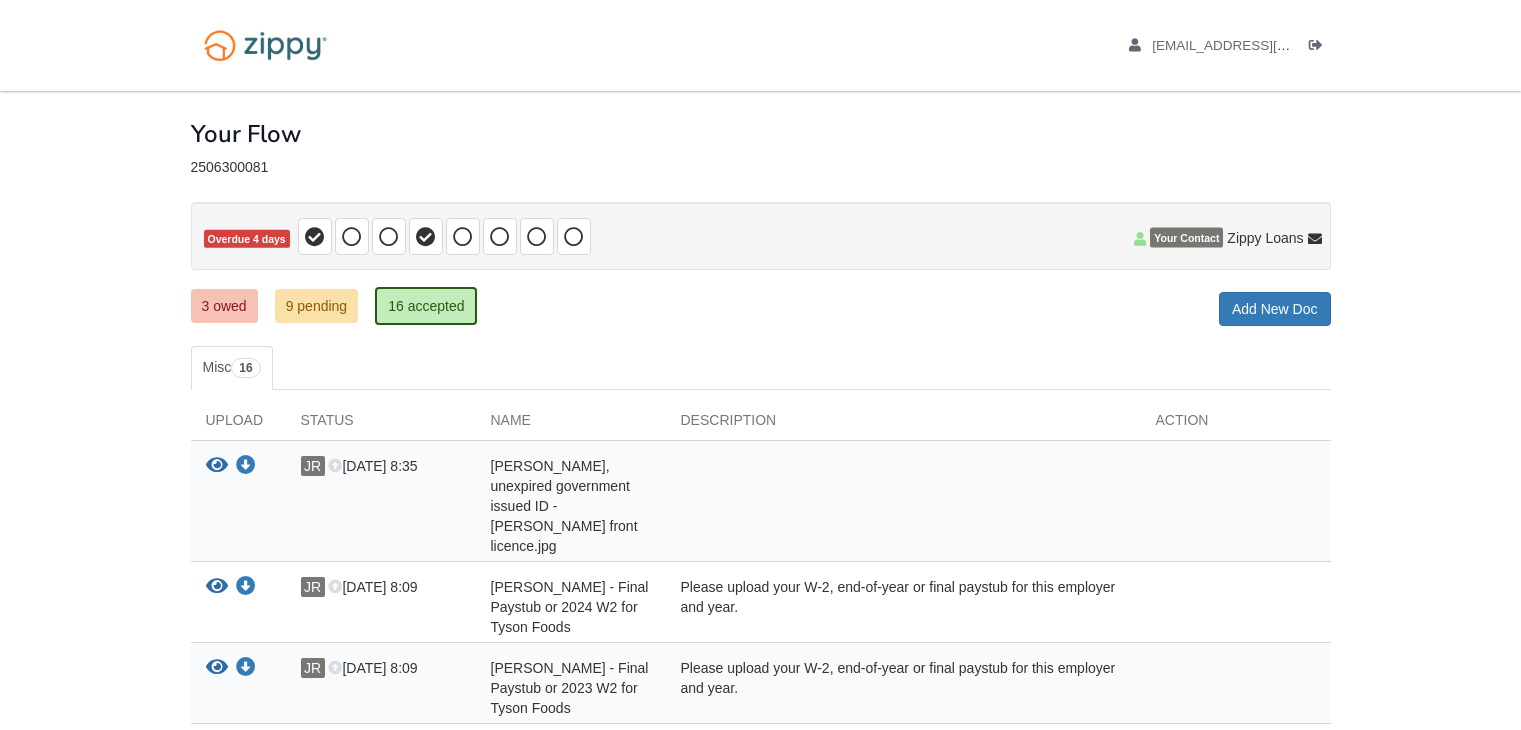 scroll, scrollTop: 0, scrollLeft: 0, axis: both 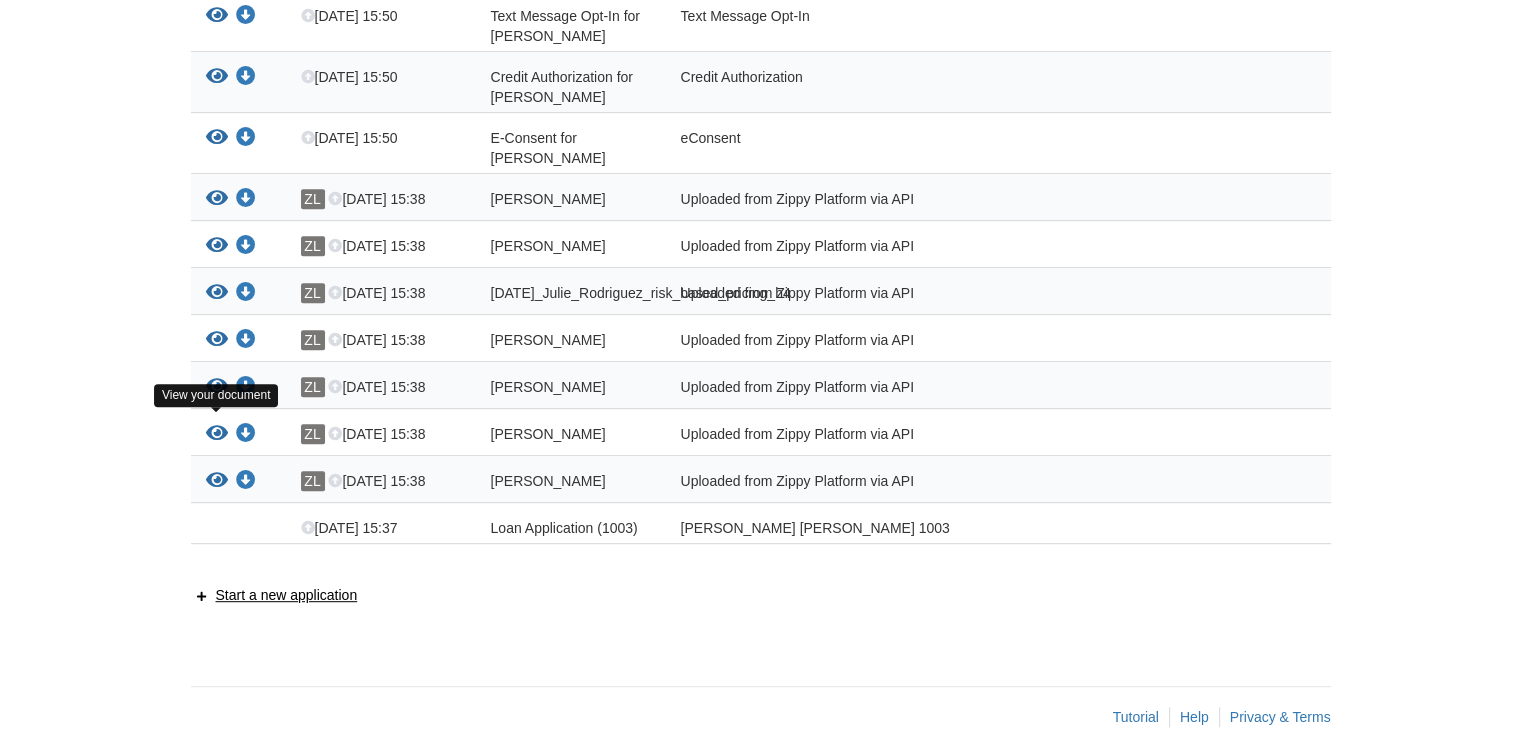 click at bounding box center [217, 434] 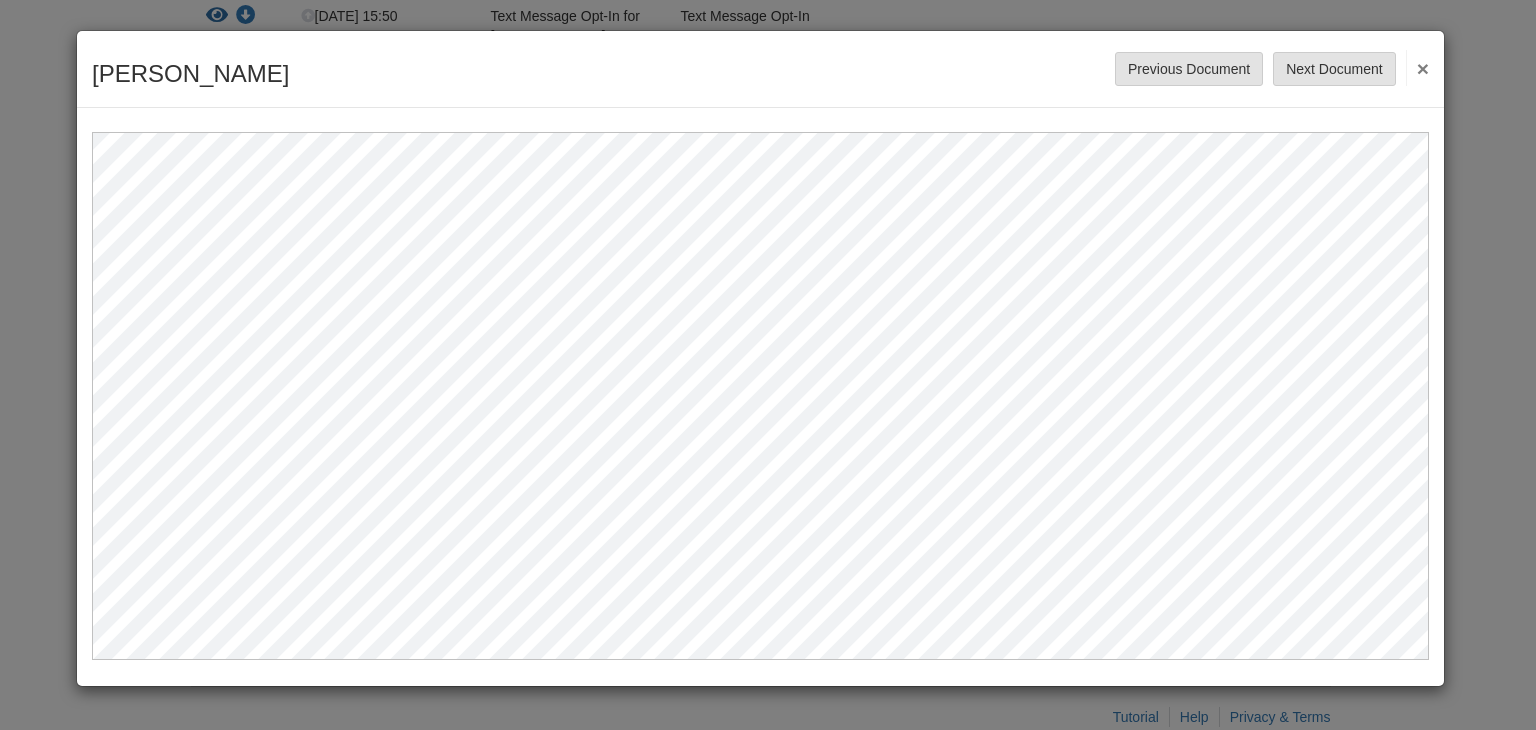 click on "×" at bounding box center (1417, 68) 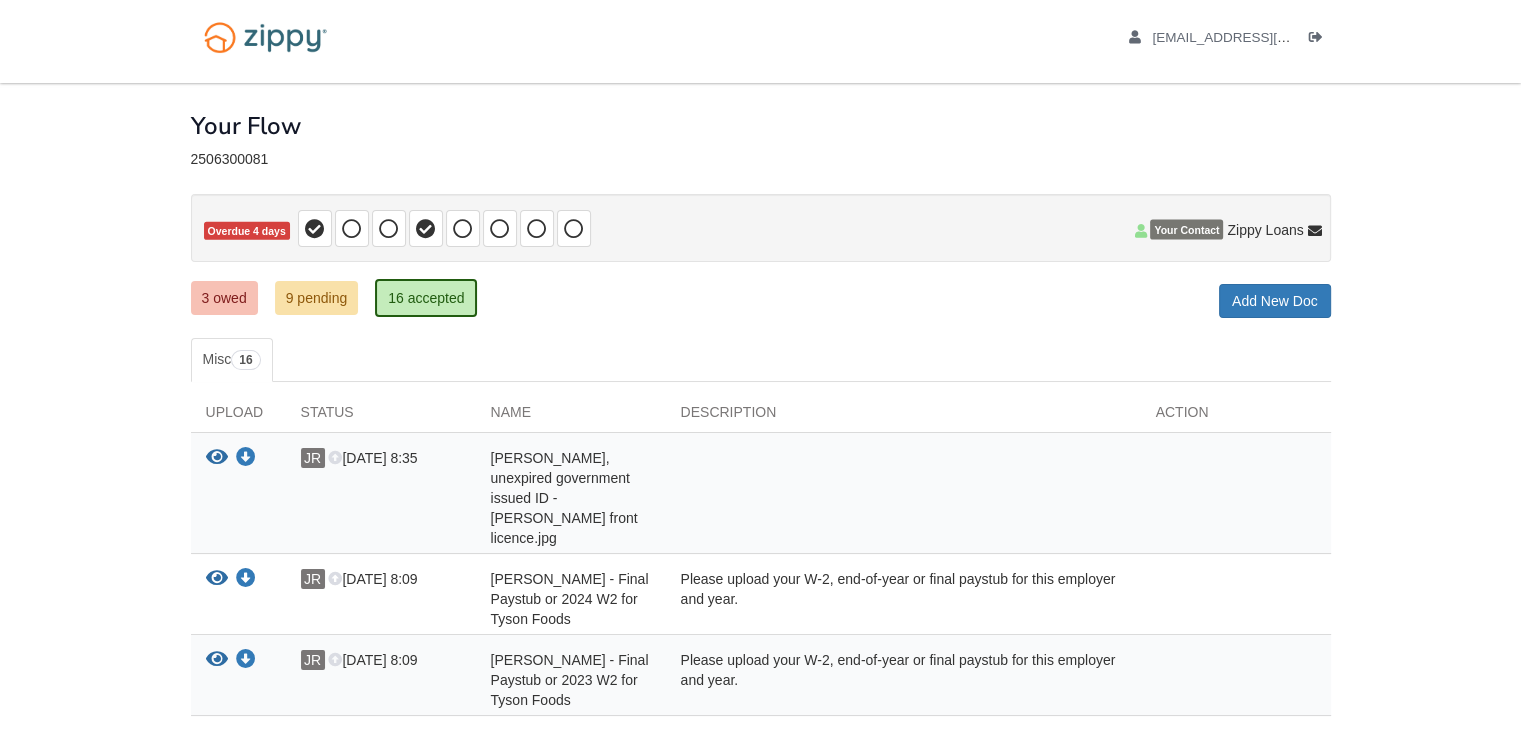 scroll, scrollTop: 0, scrollLeft: 0, axis: both 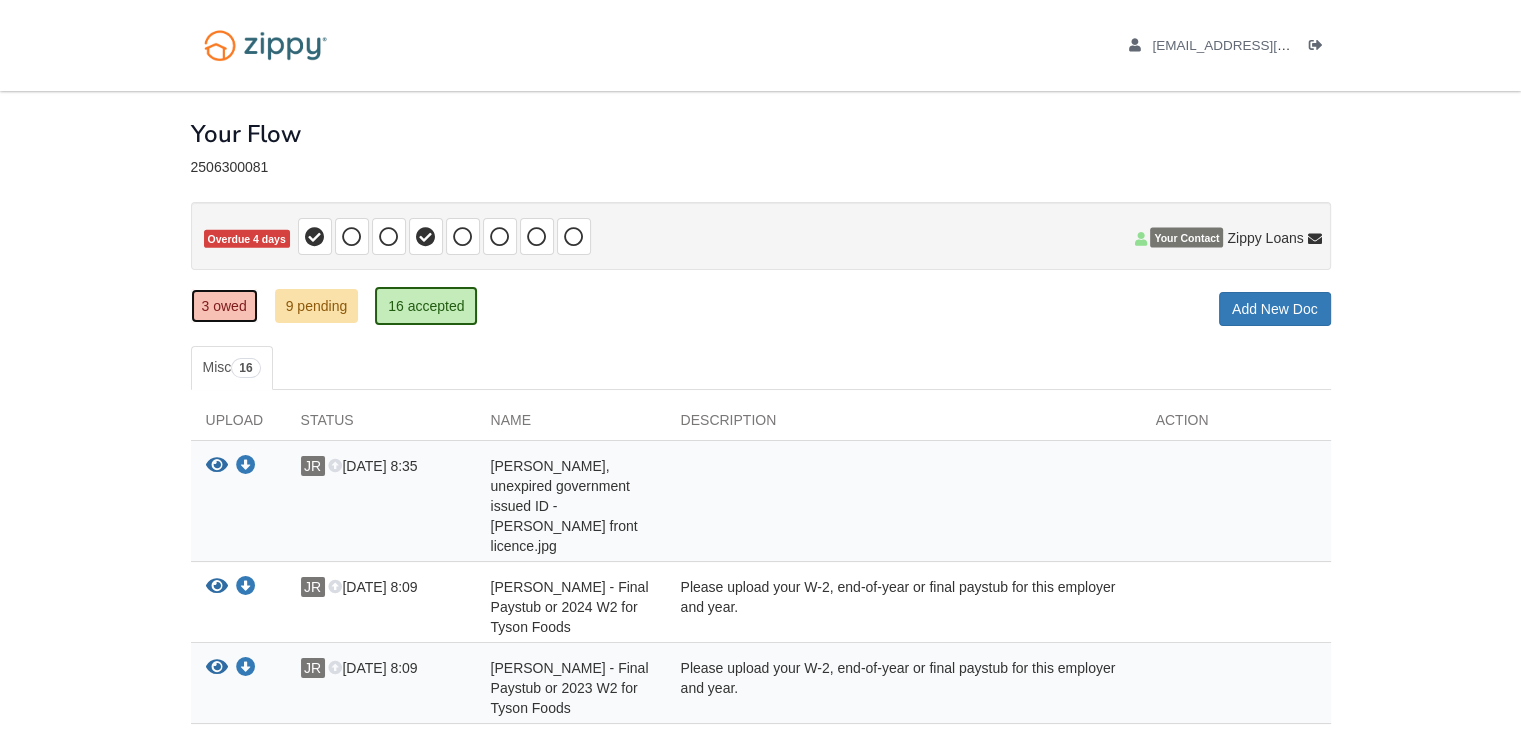 click on "3 owed" at bounding box center (224, 306) 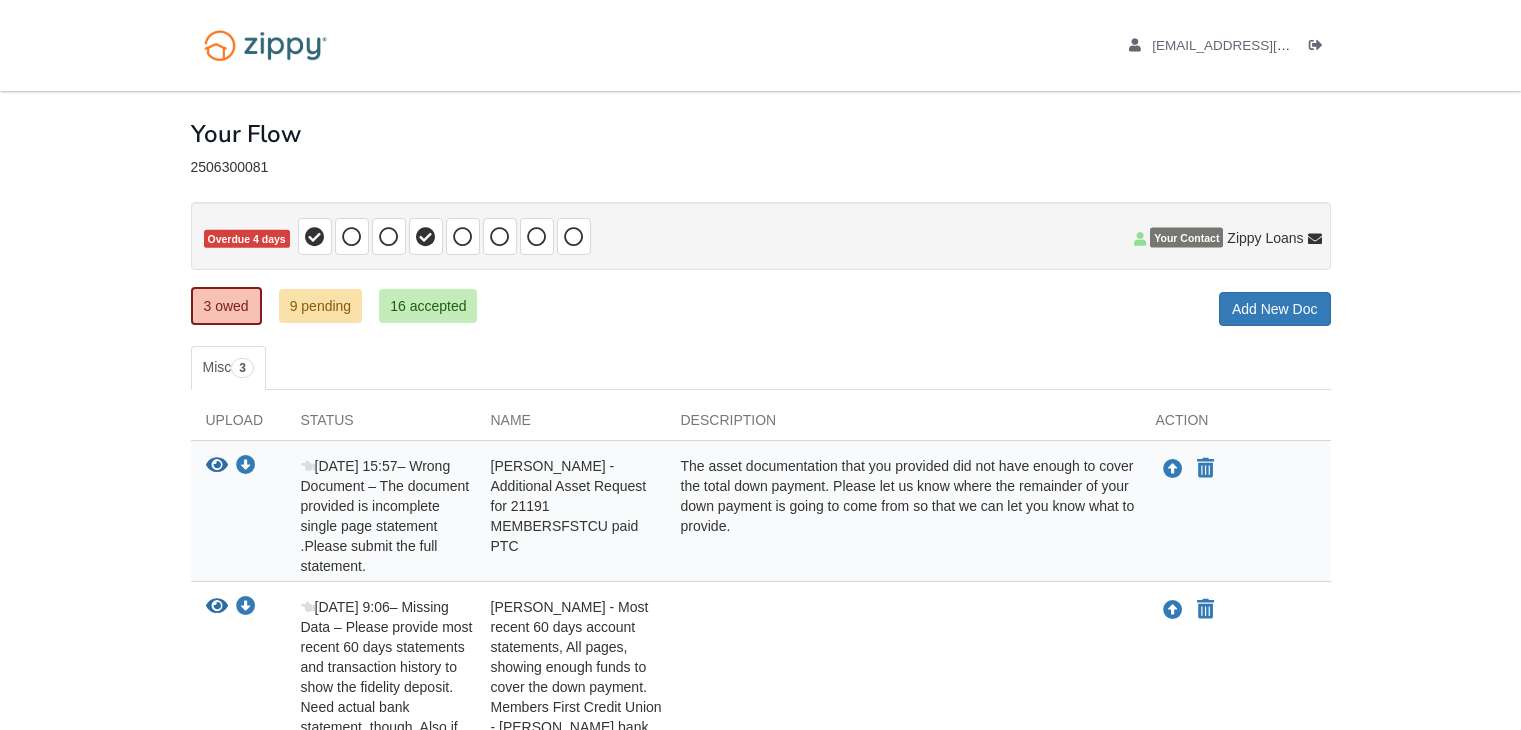 scroll, scrollTop: 0, scrollLeft: 0, axis: both 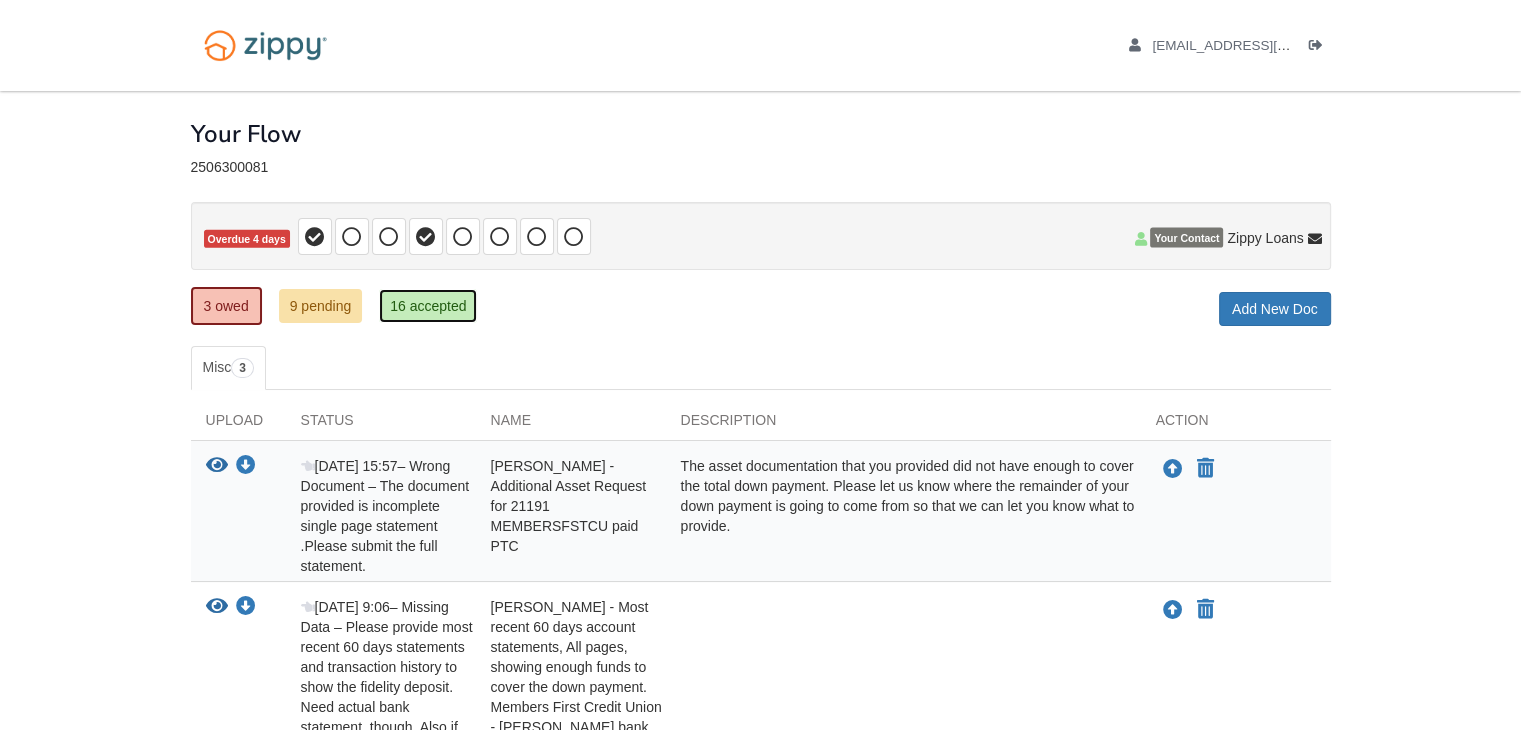 click on "16 accepted" at bounding box center (428, 306) 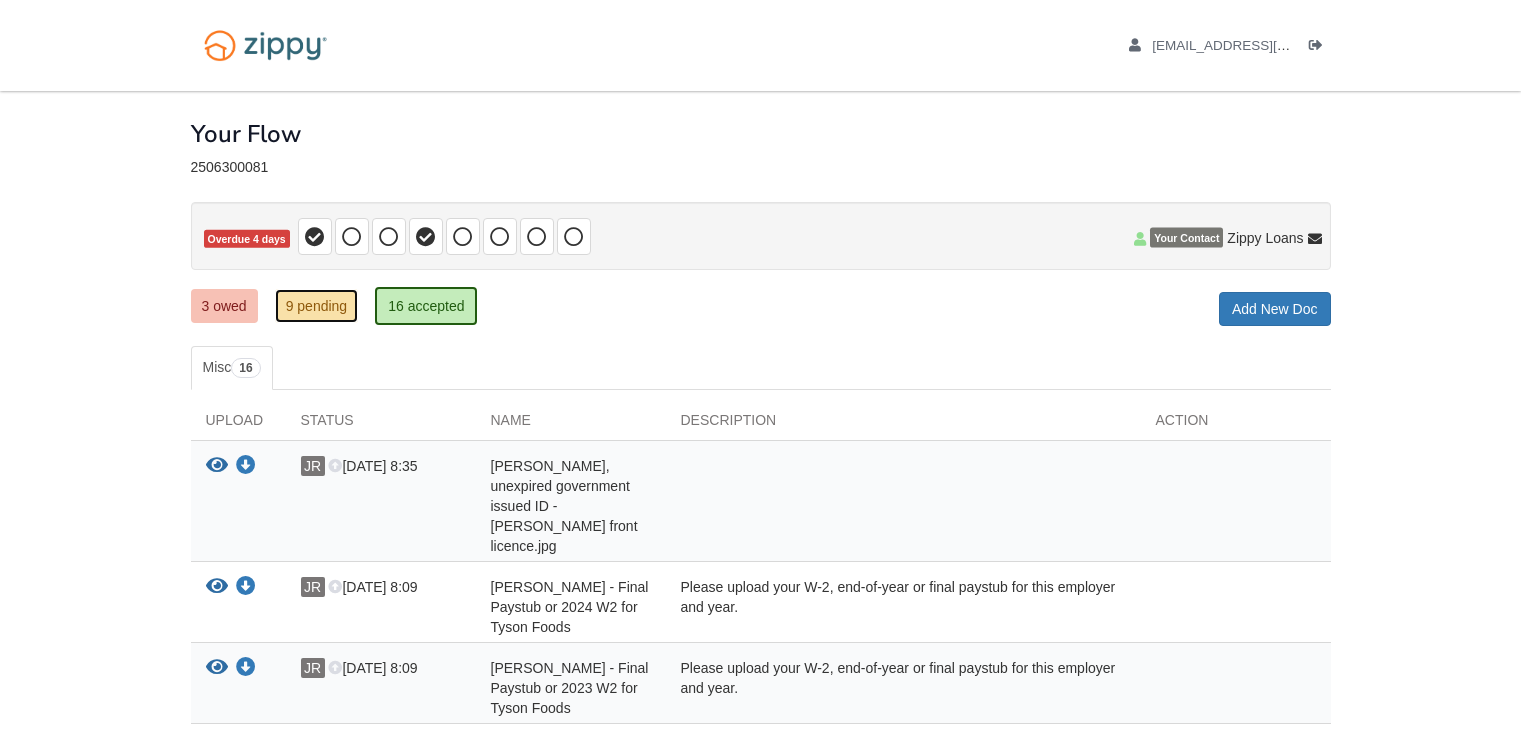 click on "9 pending" at bounding box center [317, 306] 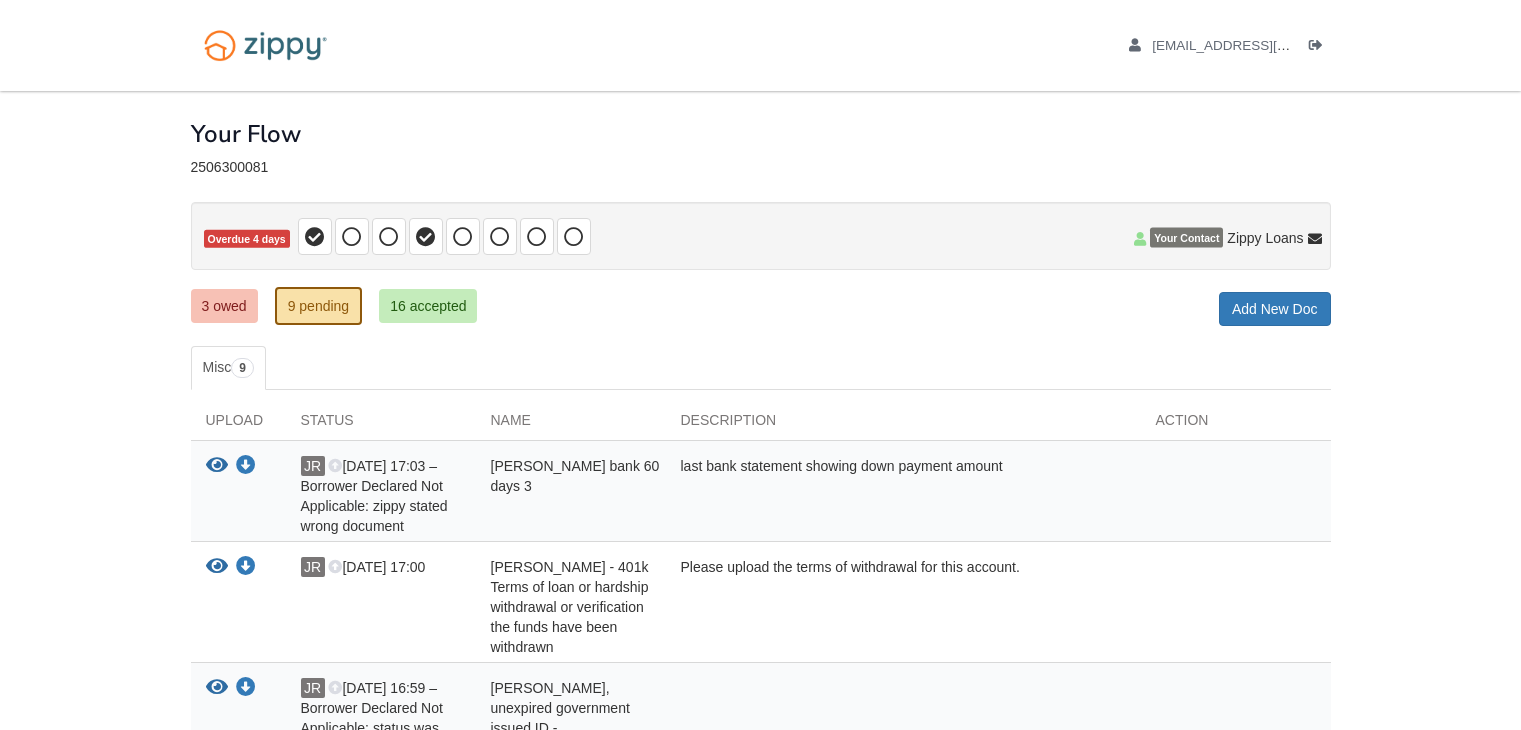 scroll, scrollTop: 0, scrollLeft: 0, axis: both 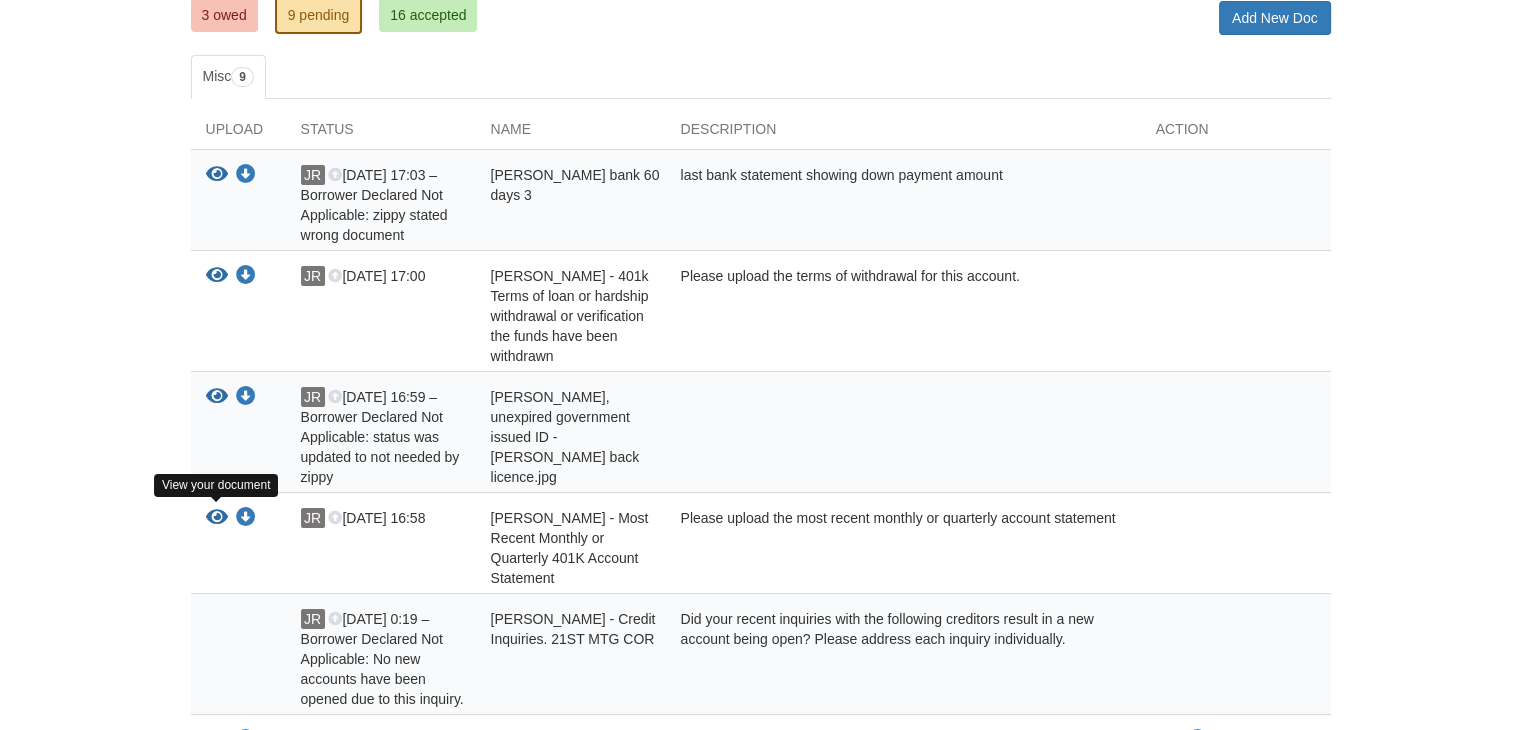 click at bounding box center [217, 518] 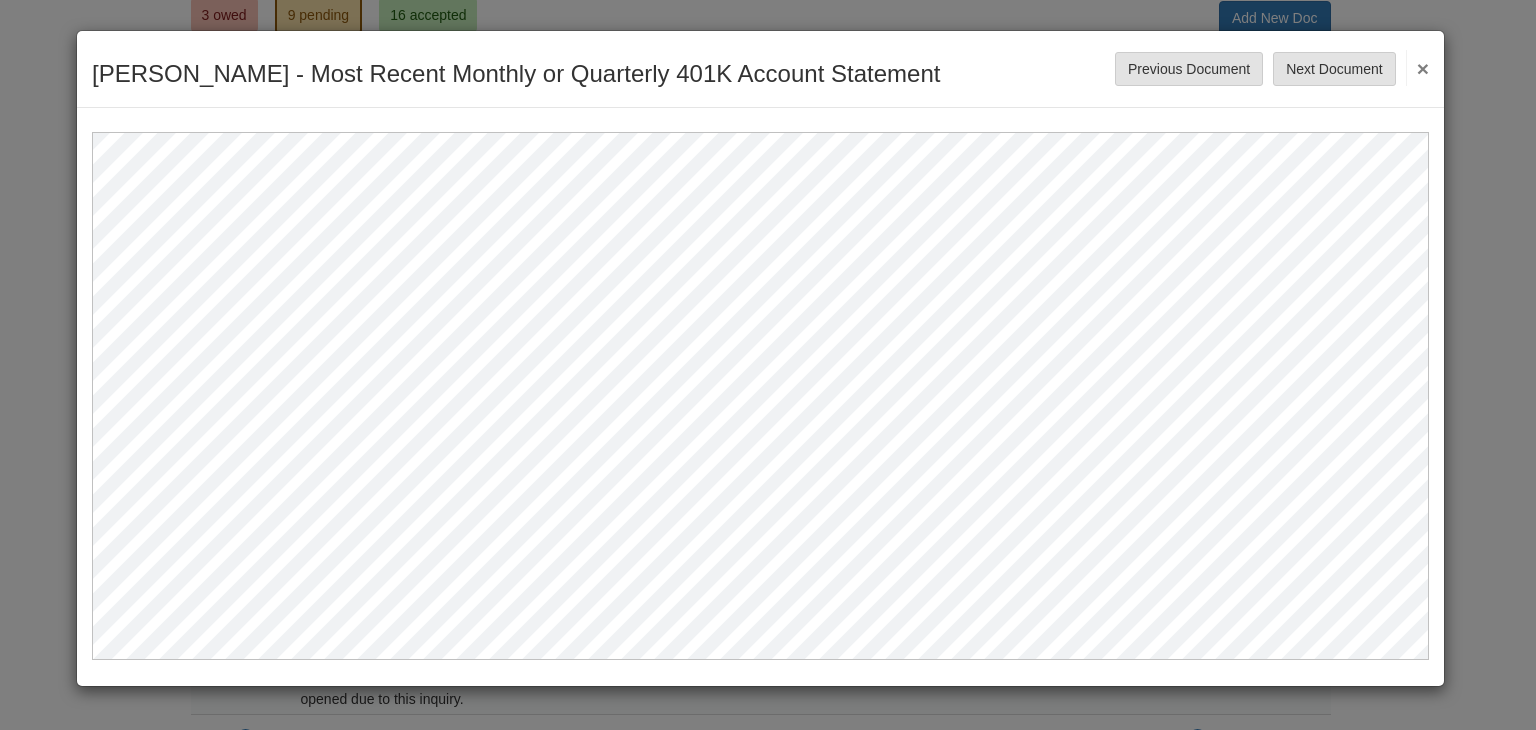 click on "×" at bounding box center [1417, 68] 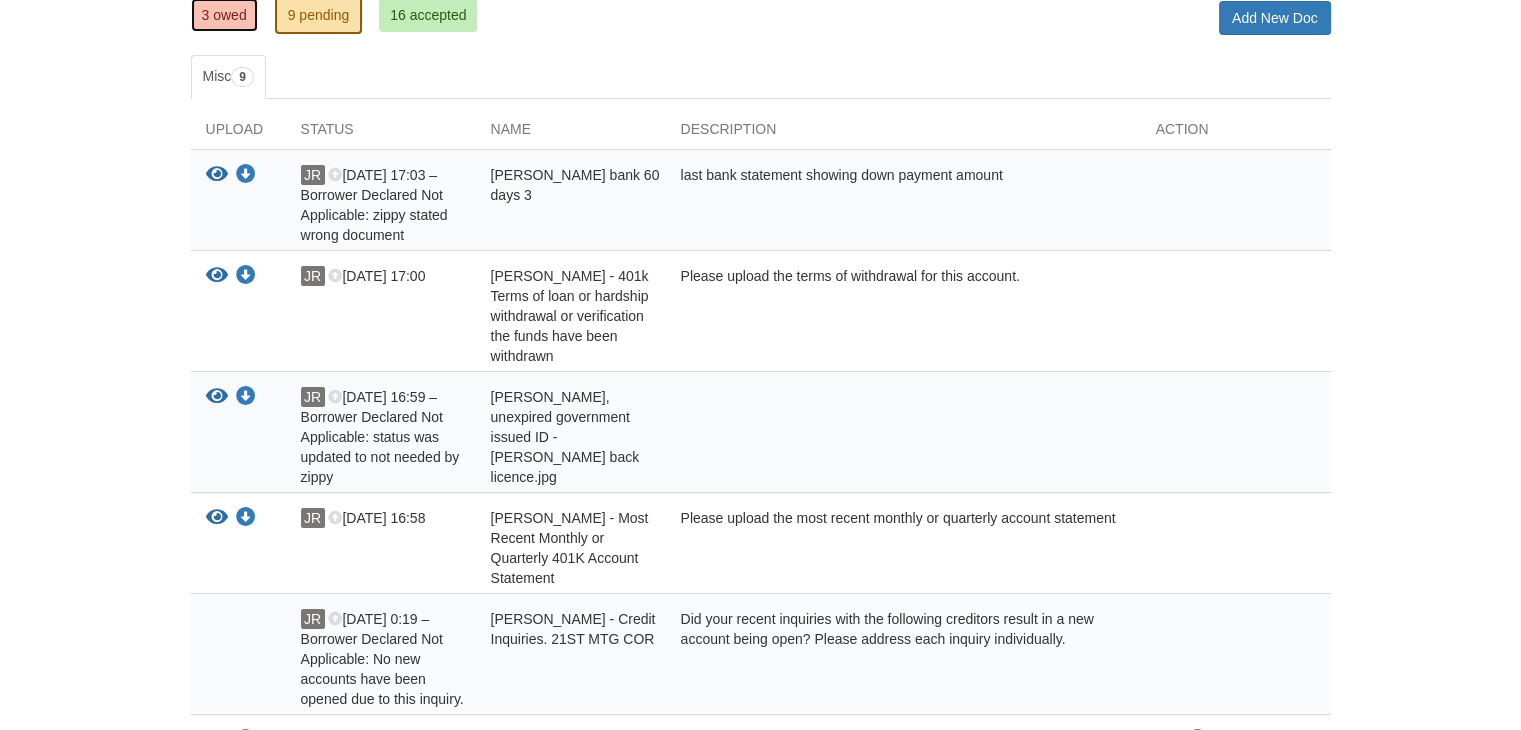 click on "3 owed" at bounding box center [224, 15] 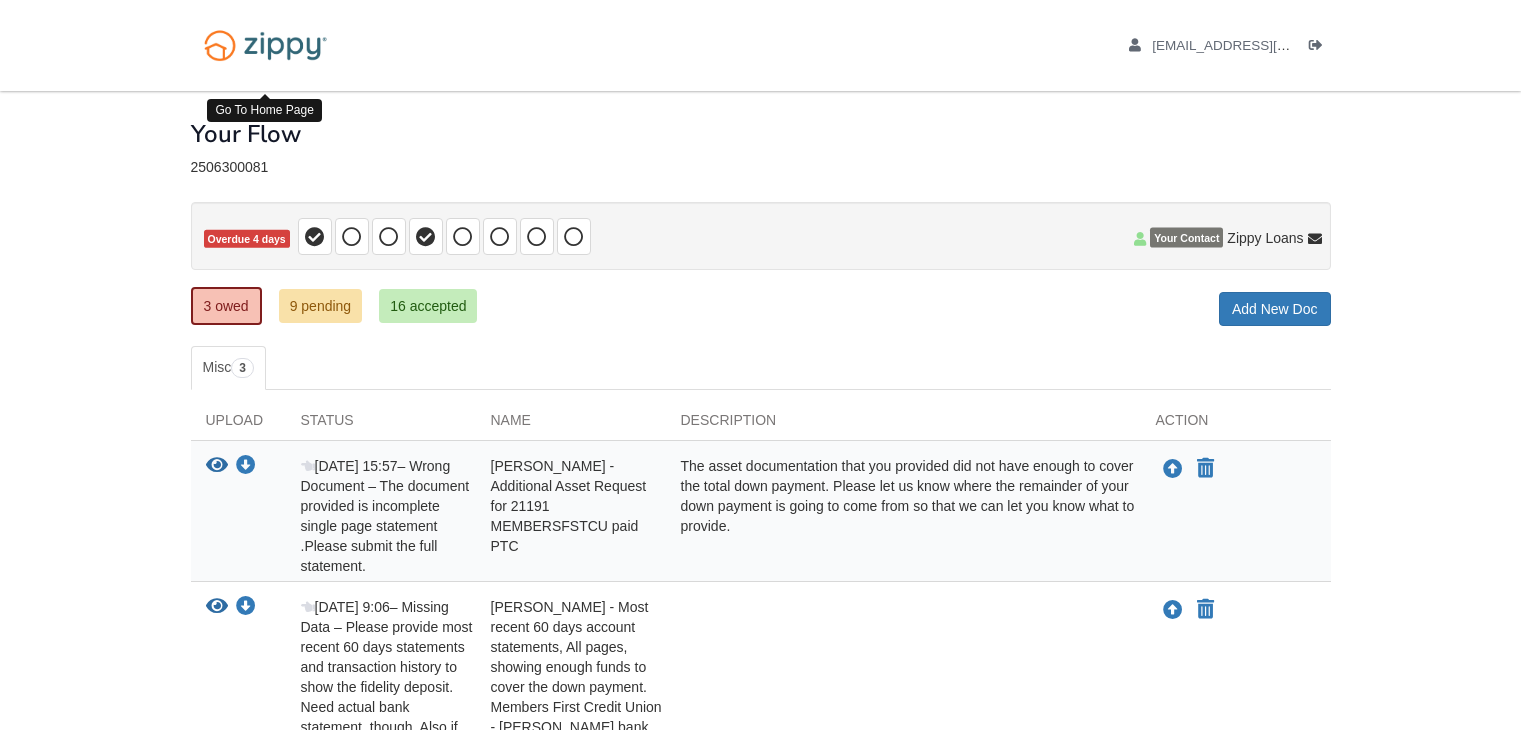 scroll, scrollTop: 0, scrollLeft: 0, axis: both 